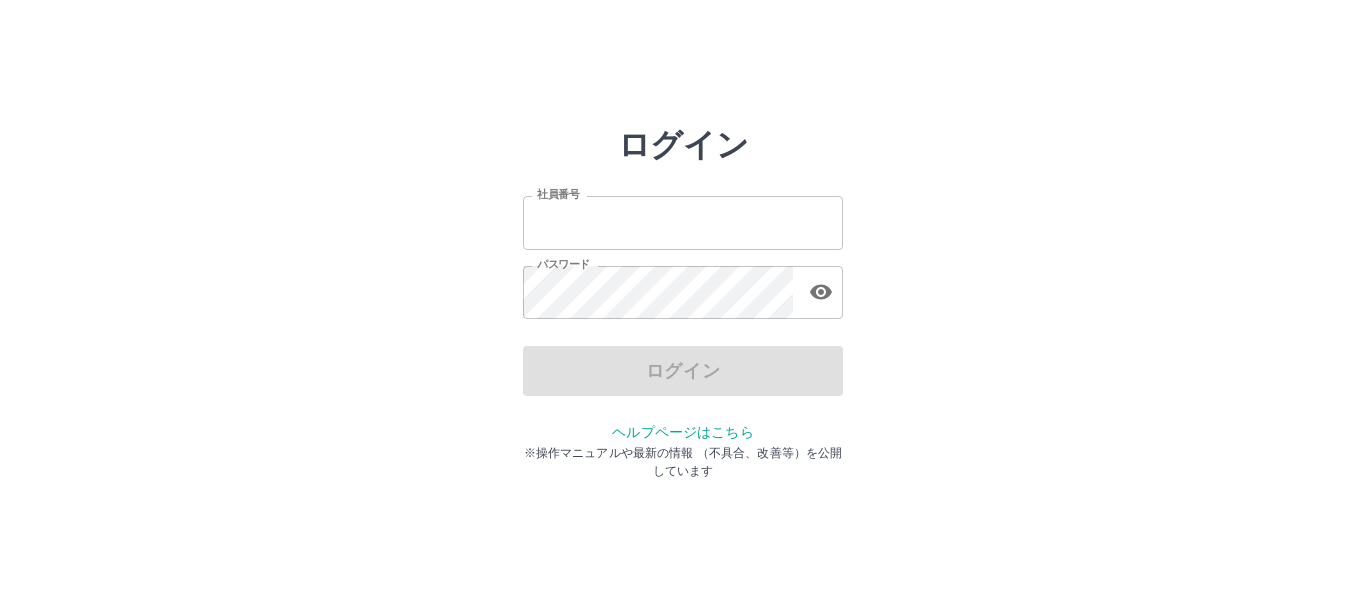 scroll, scrollTop: 0, scrollLeft: 0, axis: both 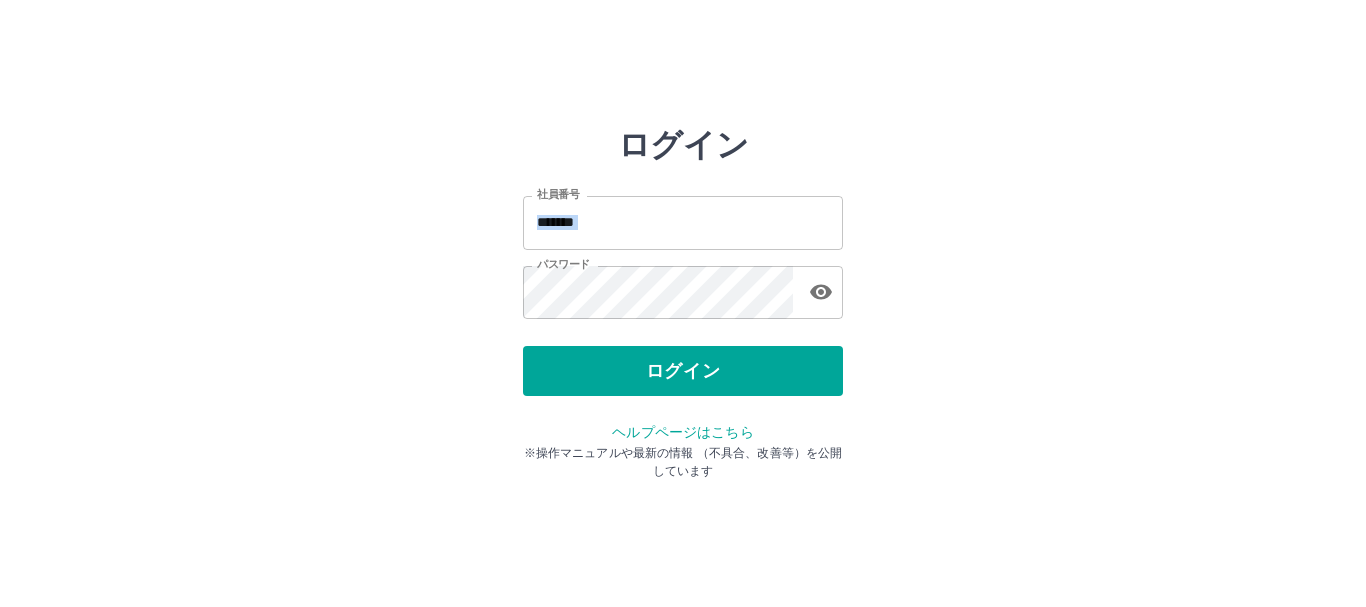 drag, startPoint x: 988, startPoint y: 268, endPoint x: 988, endPoint y: 322, distance: 54 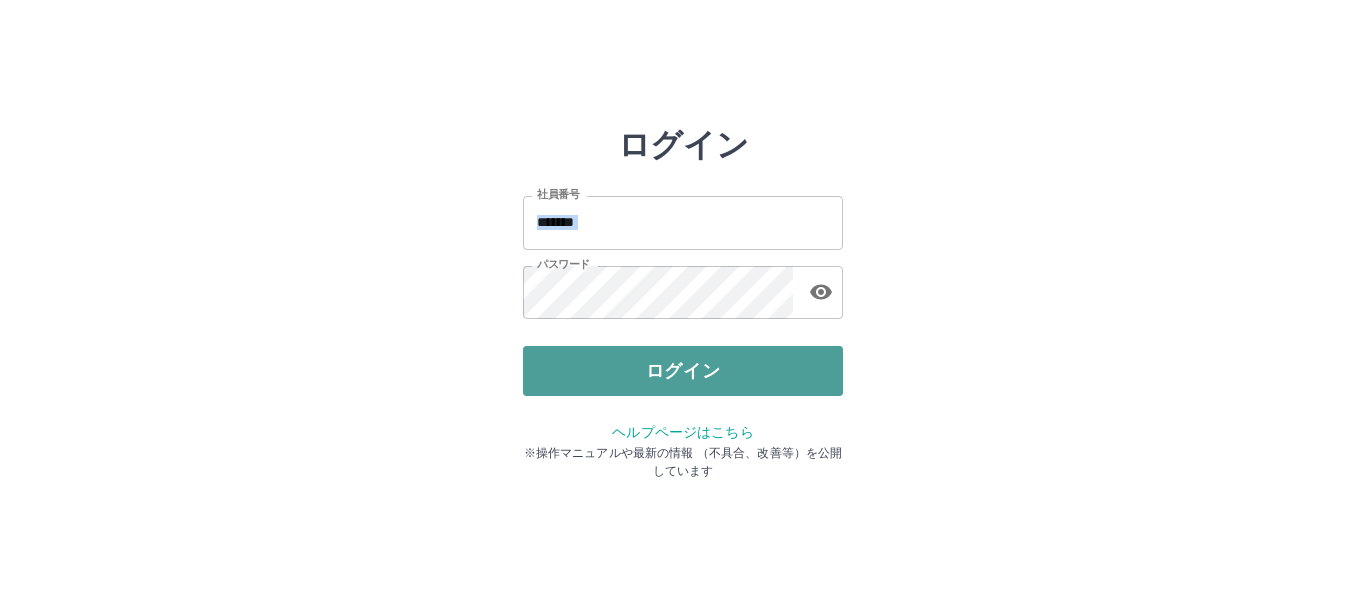 click on "ログイン" at bounding box center [683, 371] 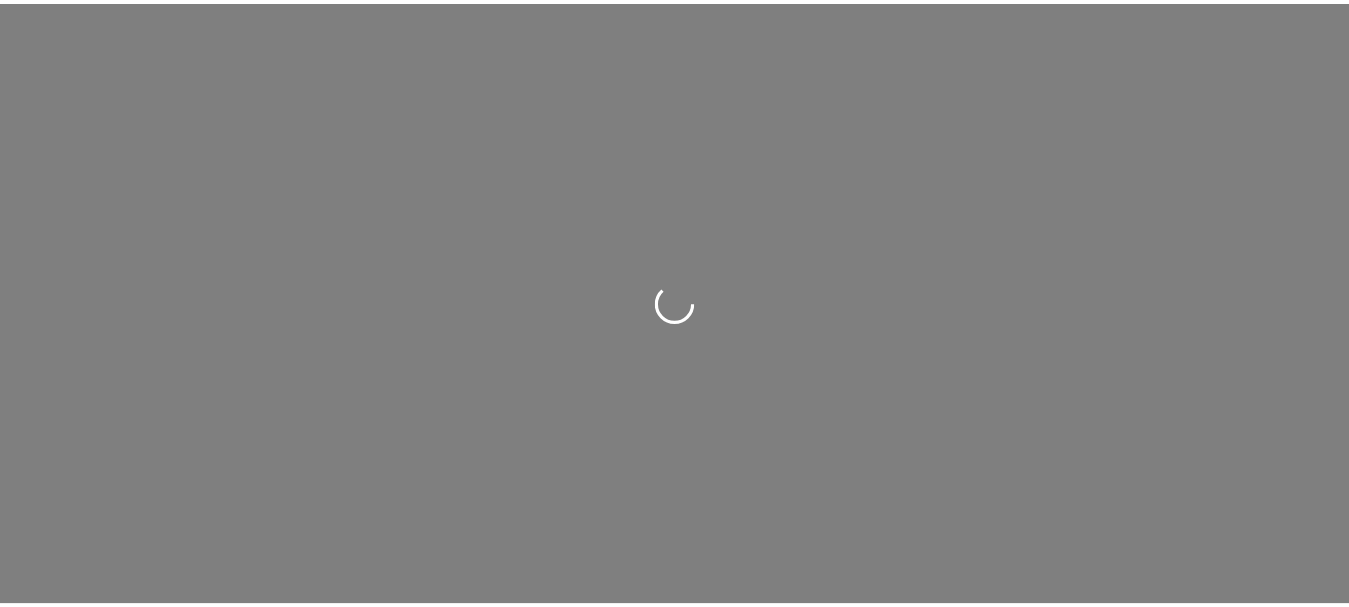 scroll, scrollTop: 0, scrollLeft: 0, axis: both 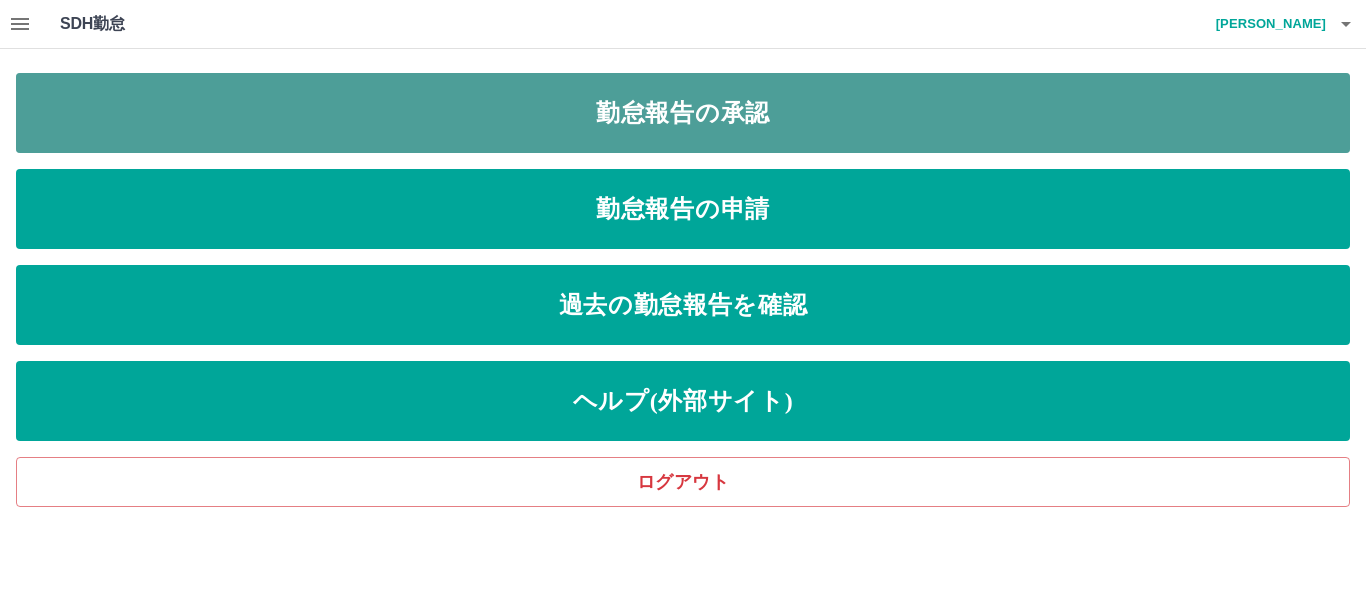 click on "勤怠報告の承認" at bounding box center (683, 113) 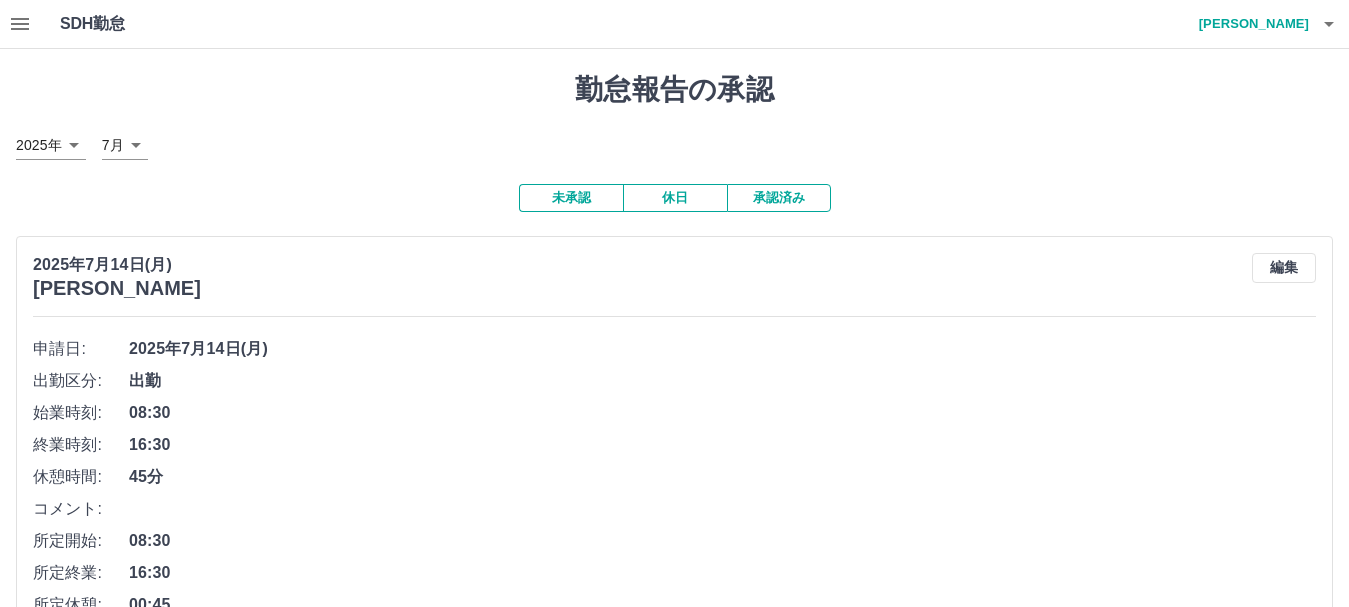 click on "承認済み" at bounding box center (779, 198) 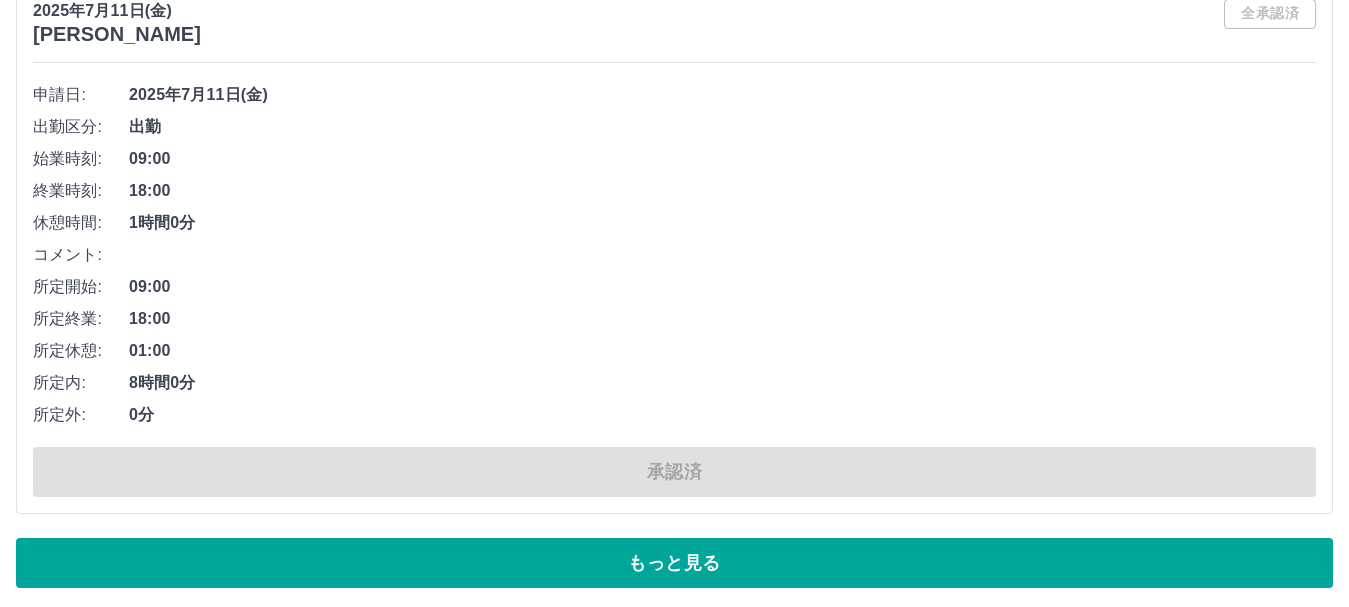 scroll, scrollTop: 13613, scrollLeft: 0, axis: vertical 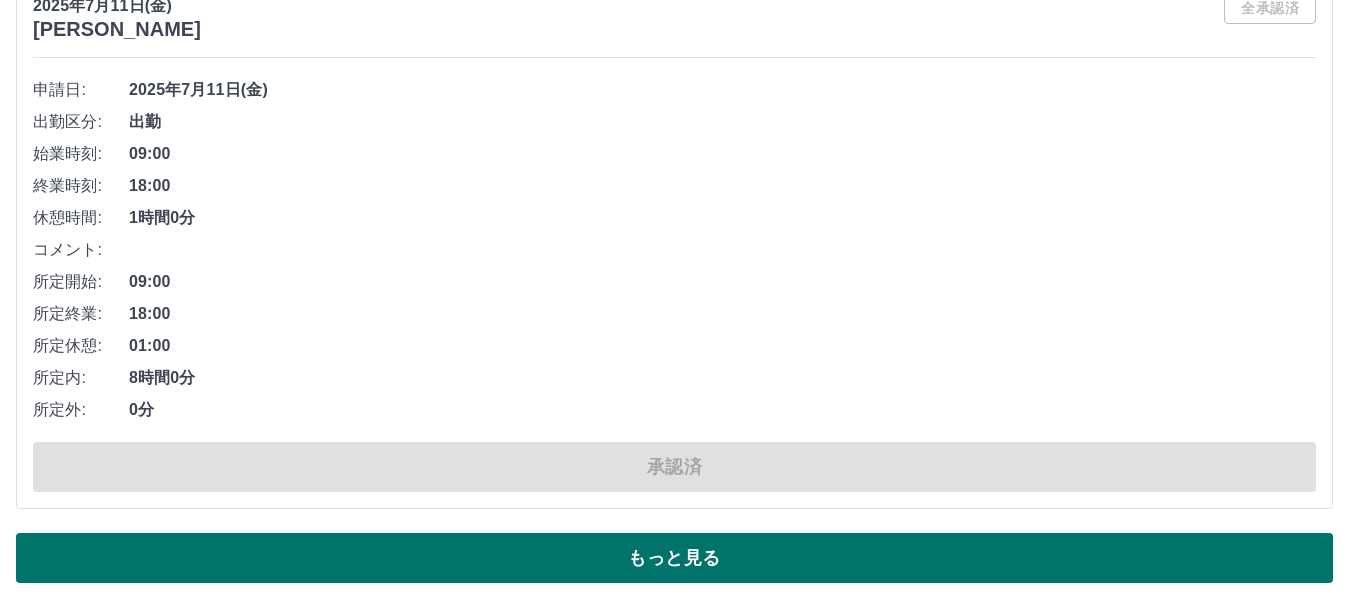 click on "もっと見る" at bounding box center (674, 558) 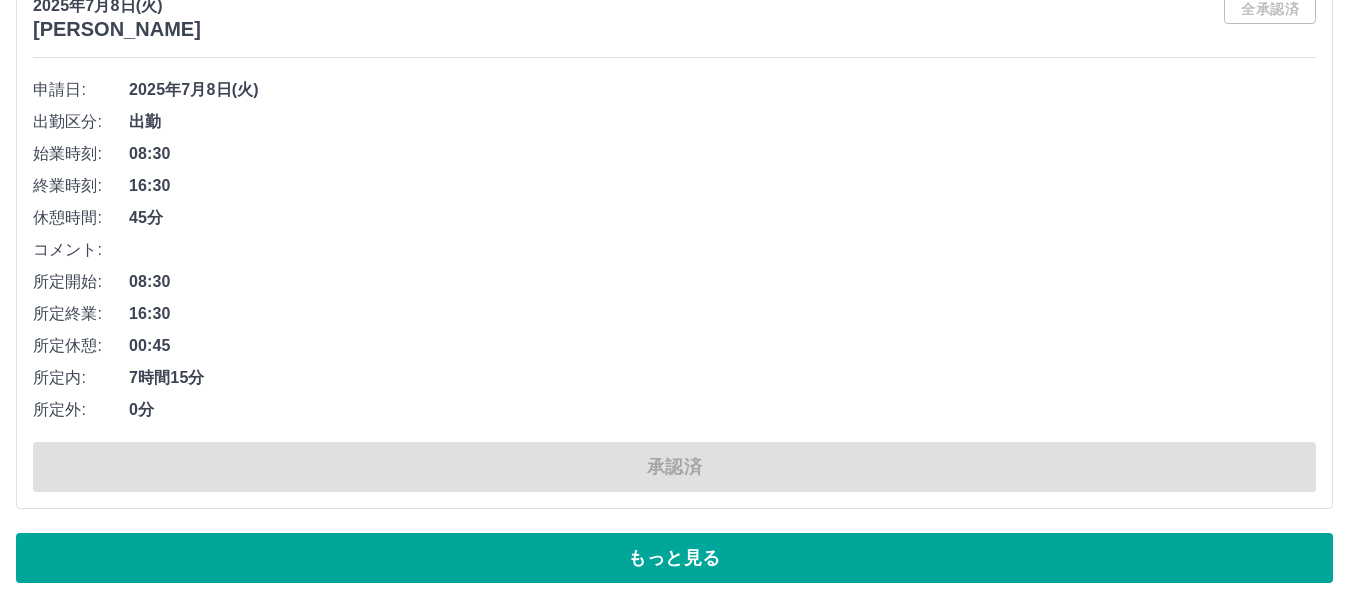 scroll, scrollTop: 27521, scrollLeft: 0, axis: vertical 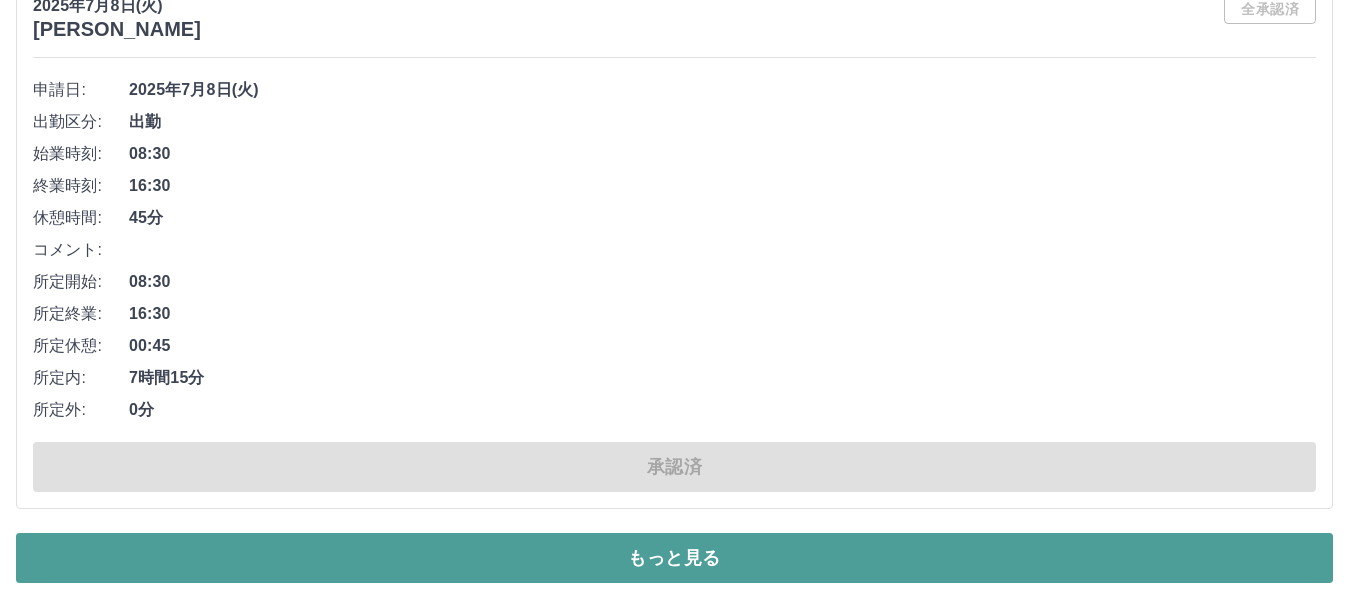 click on "もっと見る" at bounding box center (674, 558) 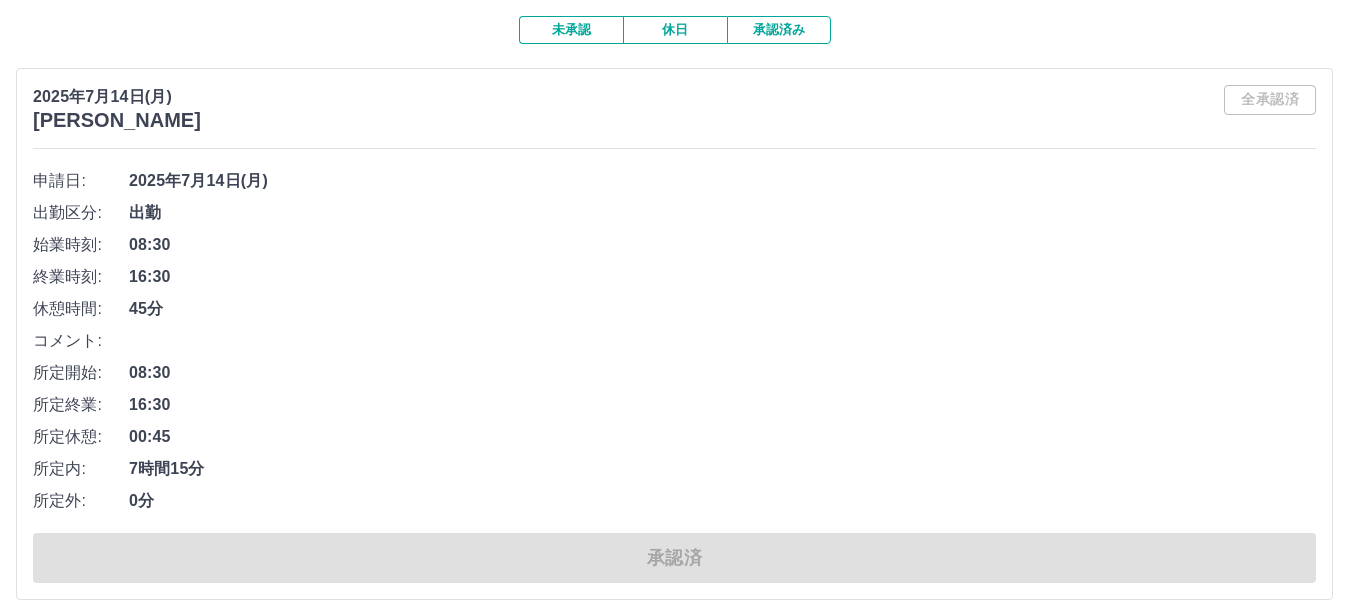 scroll, scrollTop: 0, scrollLeft: 0, axis: both 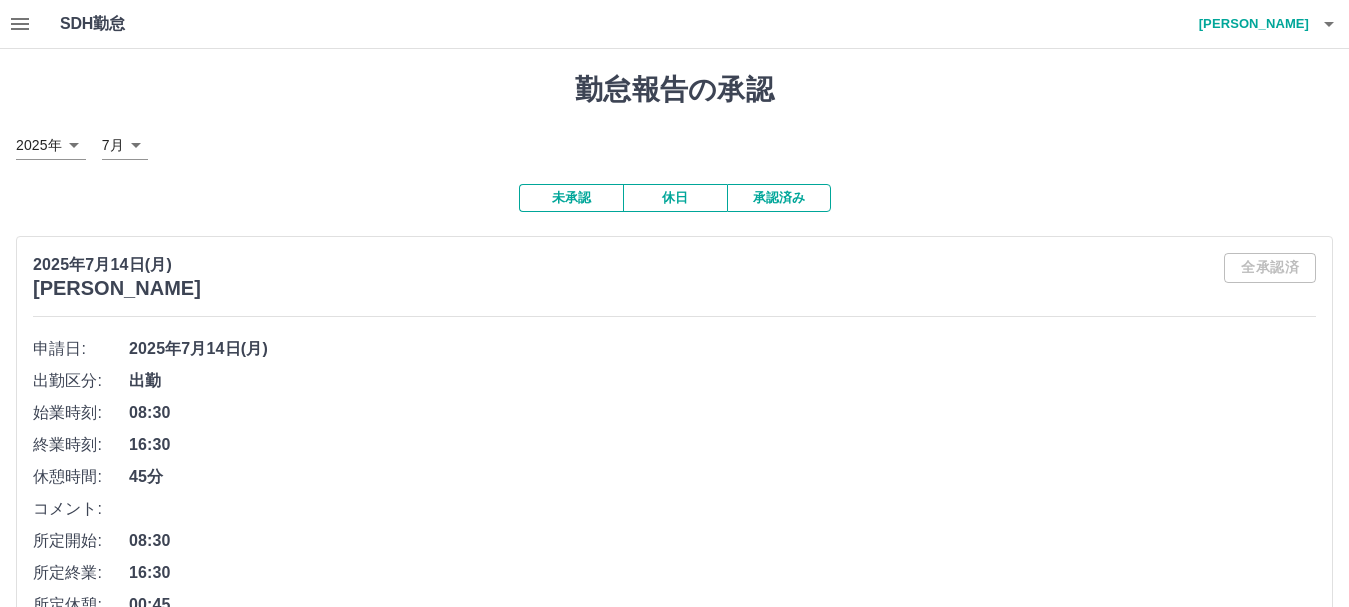 click on "未承認" at bounding box center [571, 198] 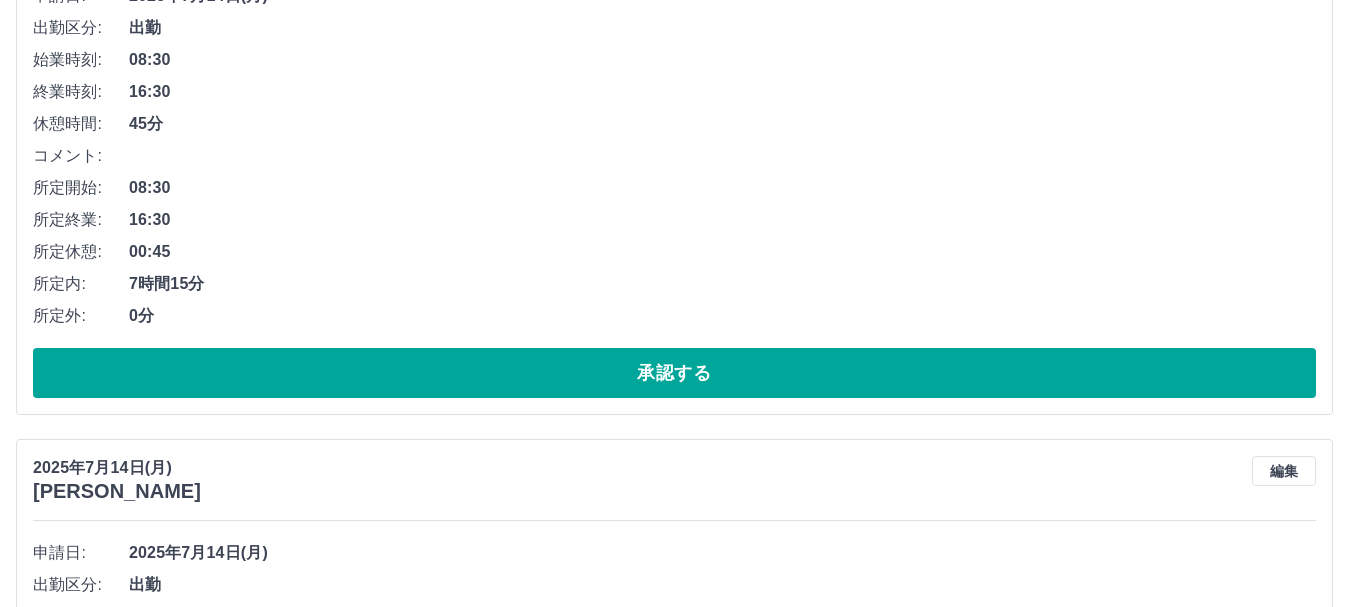 scroll, scrollTop: 900, scrollLeft: 0, axis: vertical 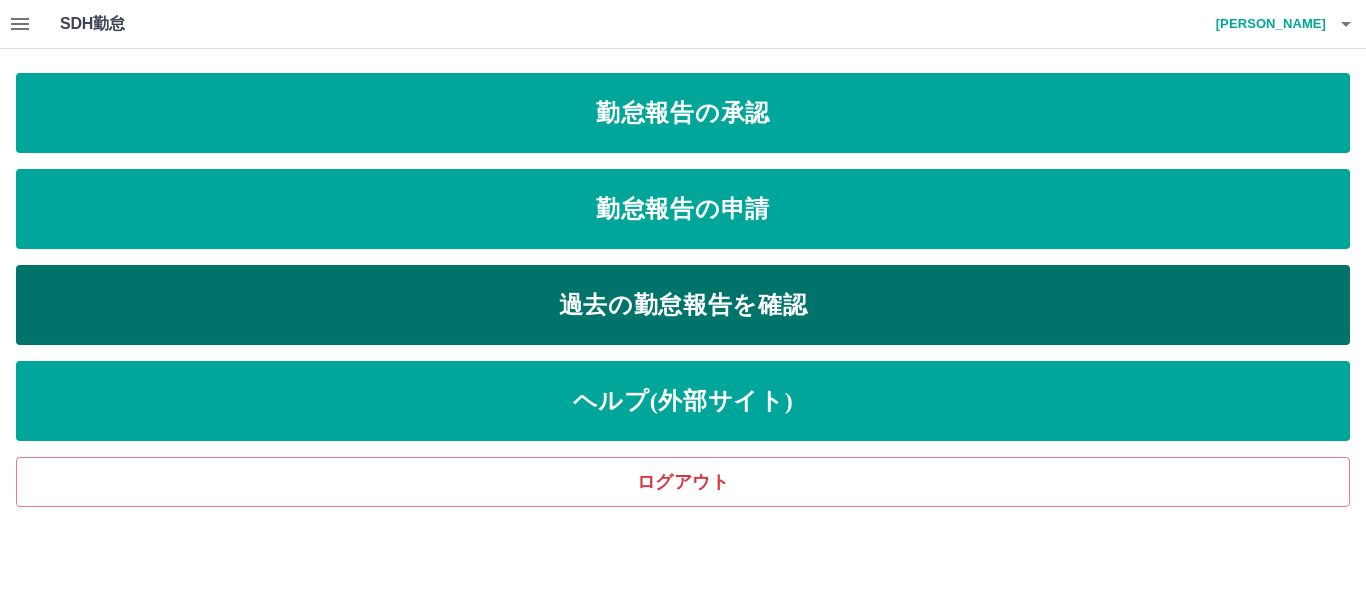 click on "過去の勤怠報告を確認" at bounding box center (683, 305) 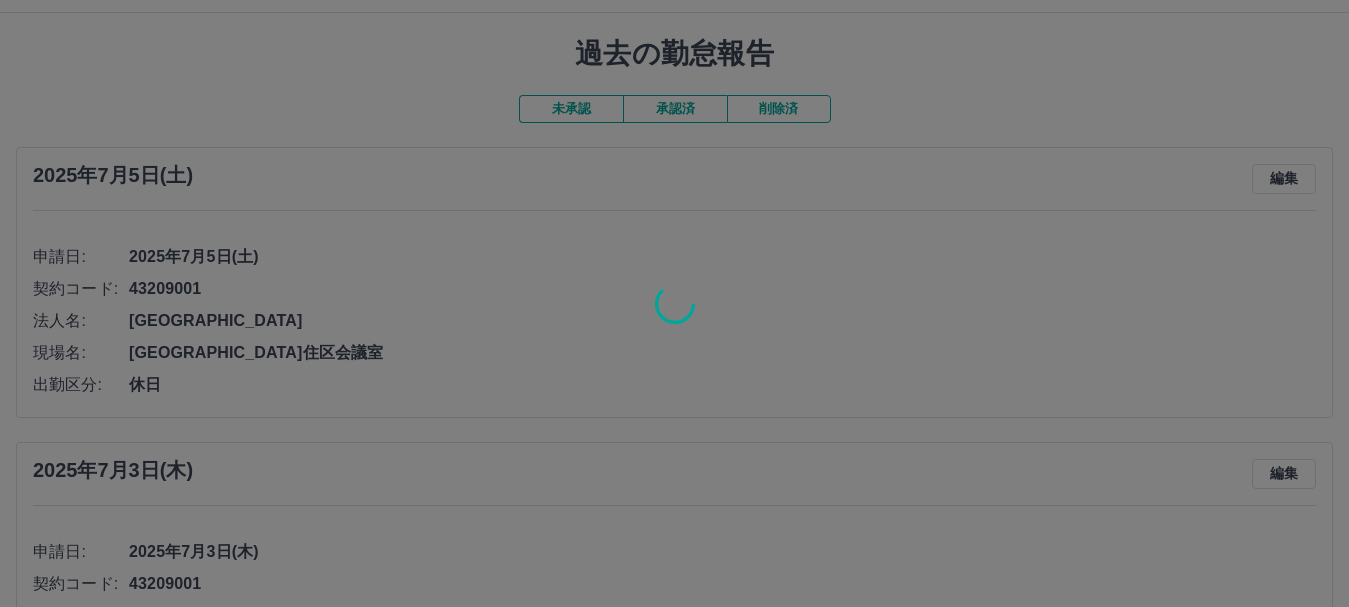 scroll, scrollTop: 0, scrollLeft: 0, axis: both 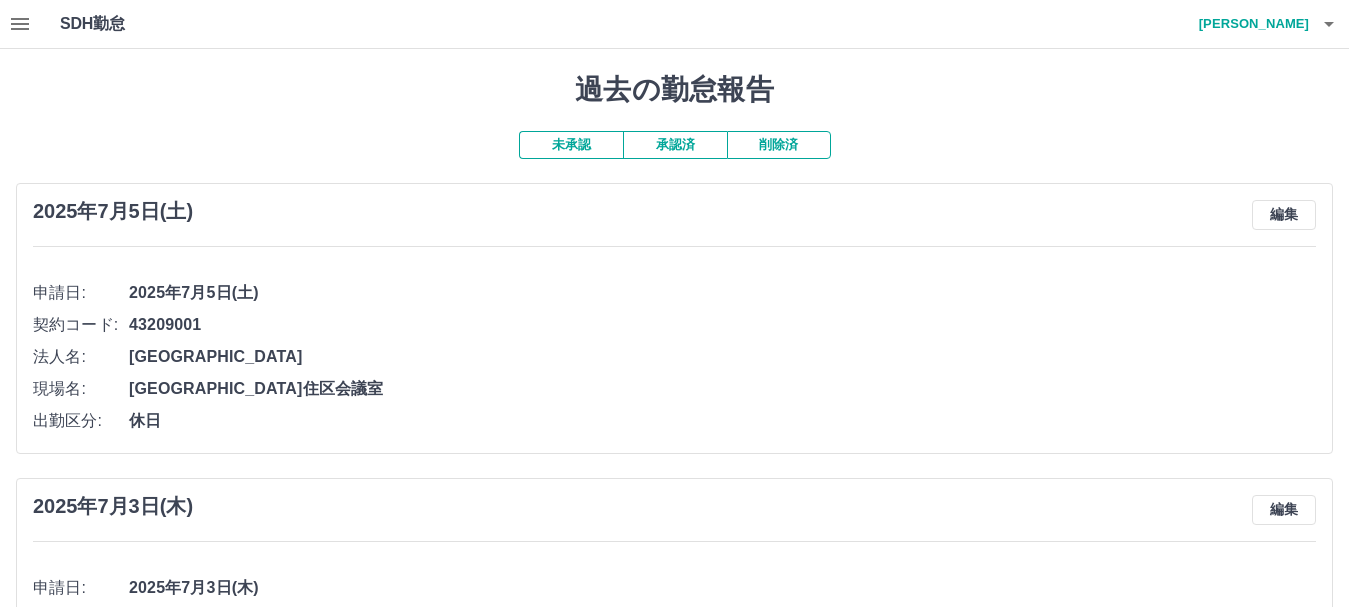 click on "削除済" at bounding box center [779, 145] 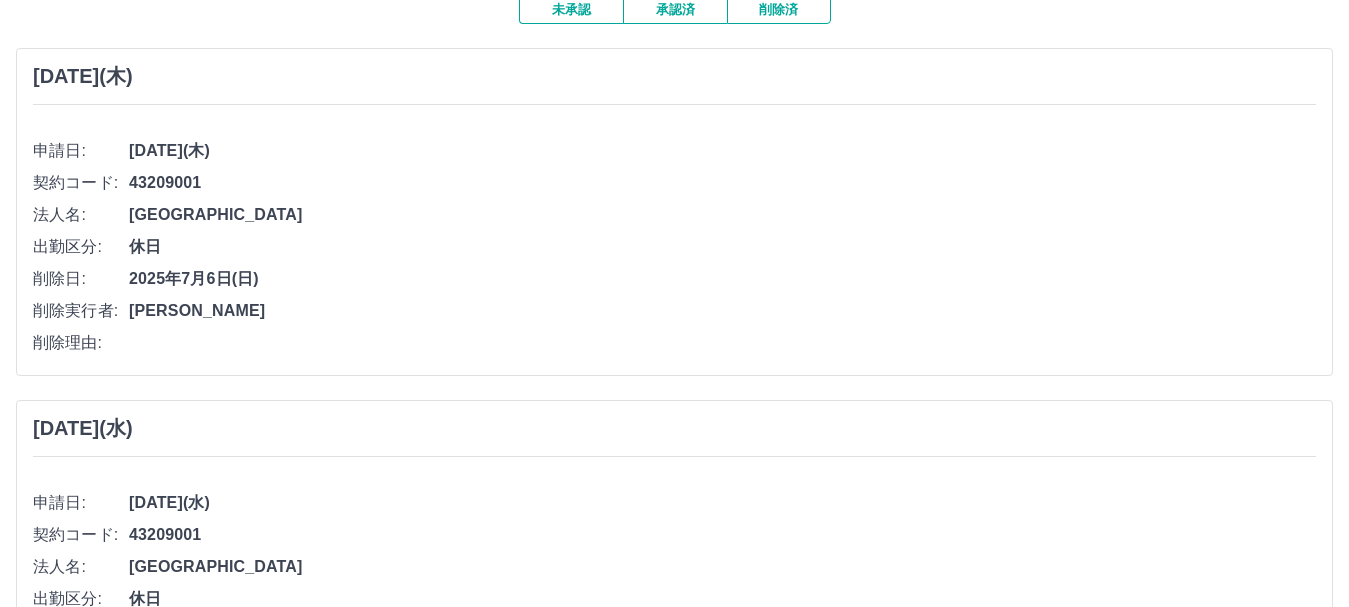 scroll, scrollTop: 0, scrollLeft: 0, axis: both 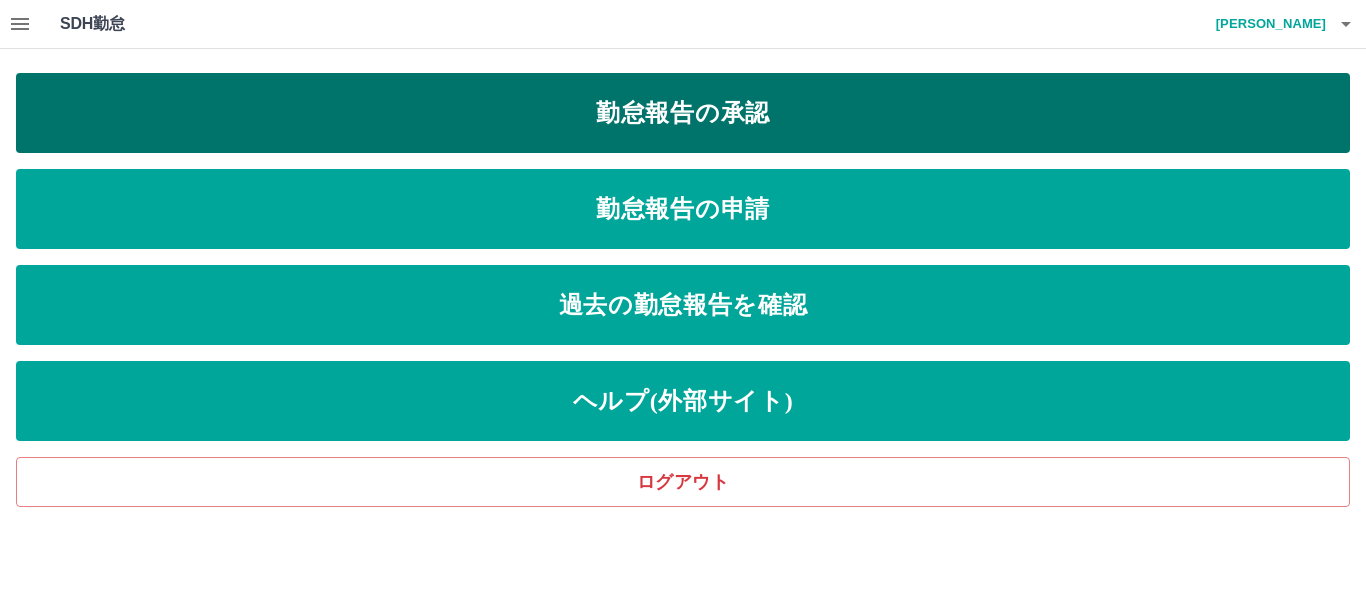 click on "勤怠報告の承認" at bounding box center [683, 113] 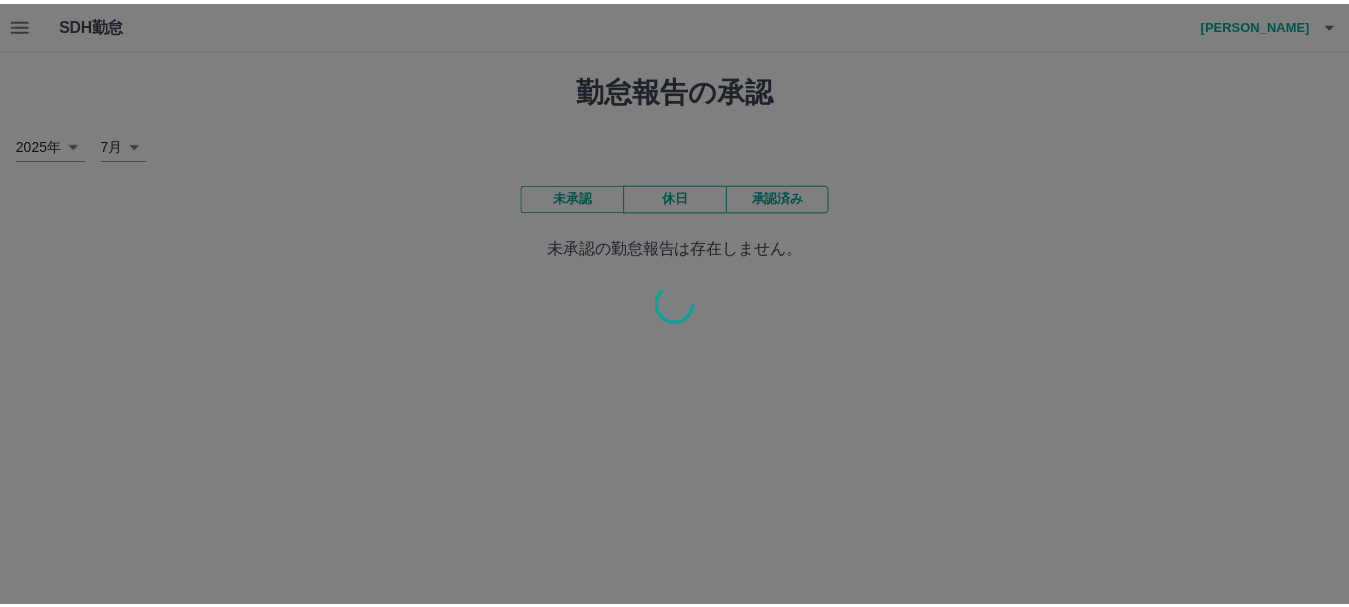 scroll, scrollTop: 0, scrollLeft: 0, axis: both 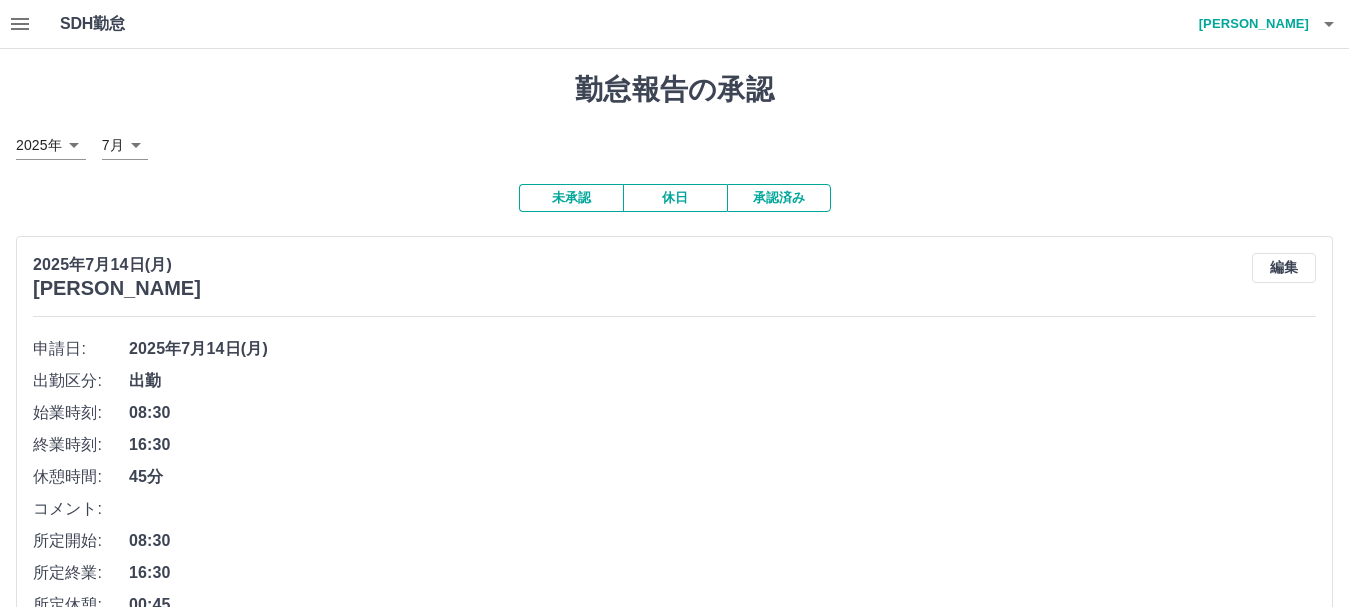 click on "未承認" at bounding box center (571, 198) 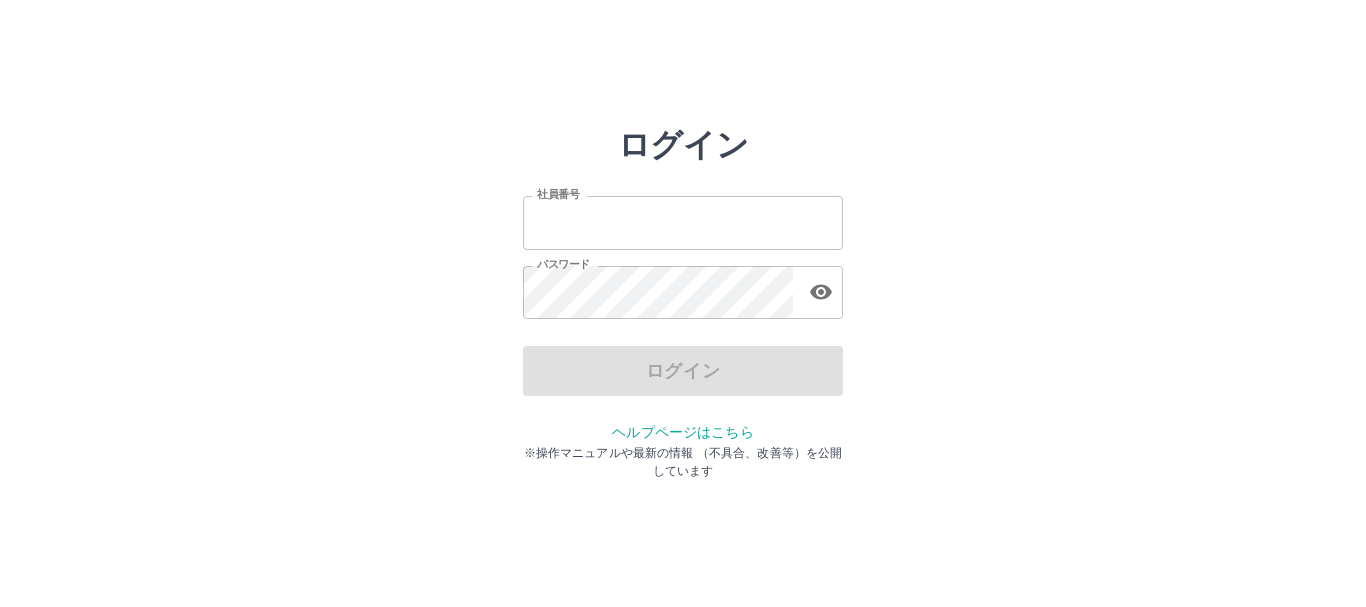 scroll, scrollTop: 0, scrollLeft: 0, axis: both 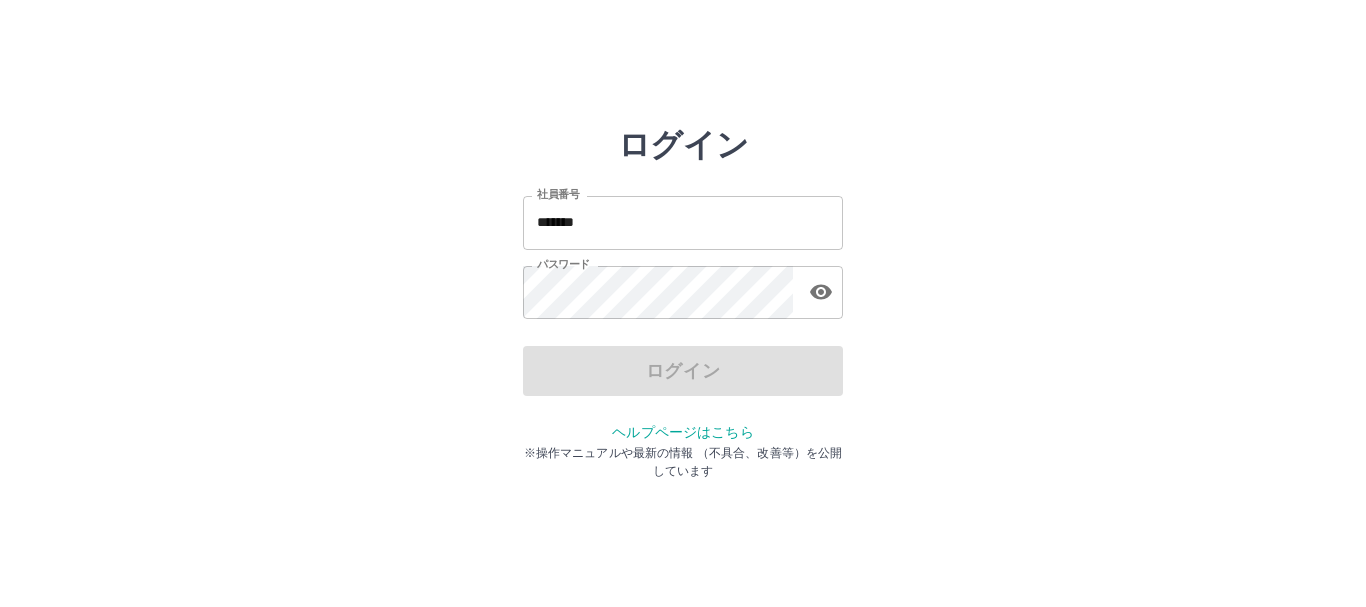 click on "ログイン 社員番号 ******* 社員番号 パスワード パスワード ログイン ヘルプページはこちら ※操作マニュアルや最新の情報 （不具合、改善等）を公開しています" at bounding box center (683, 286) 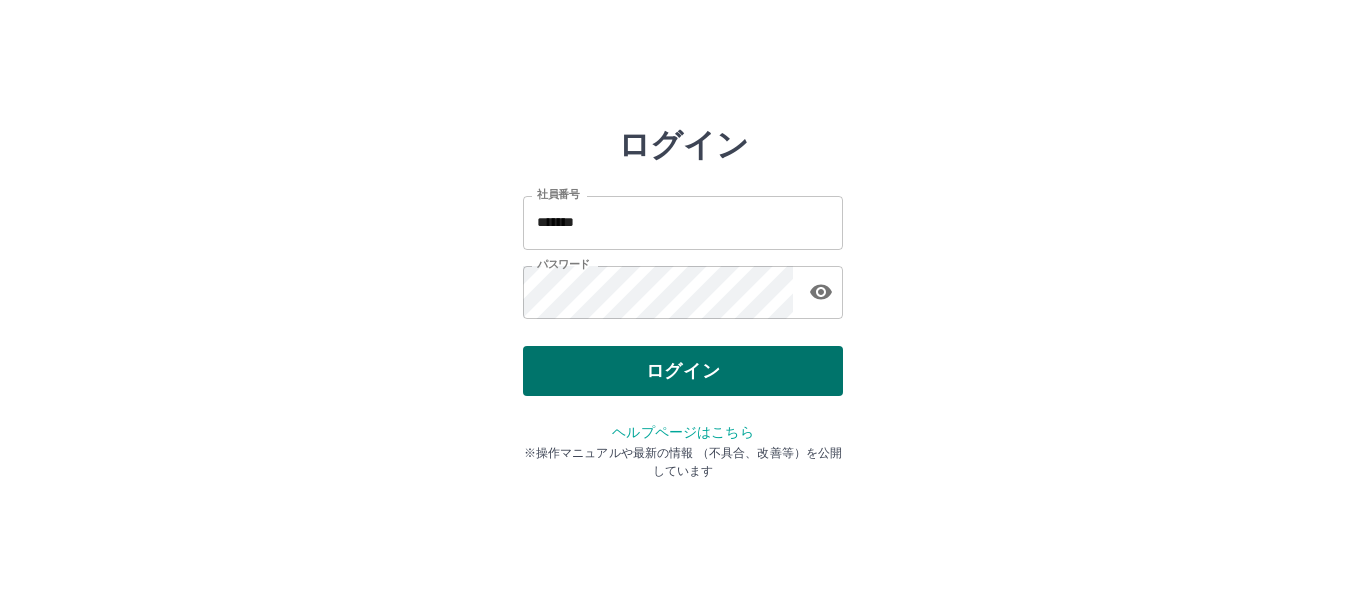 click on "ログイン" at bounding box center (683, 371) 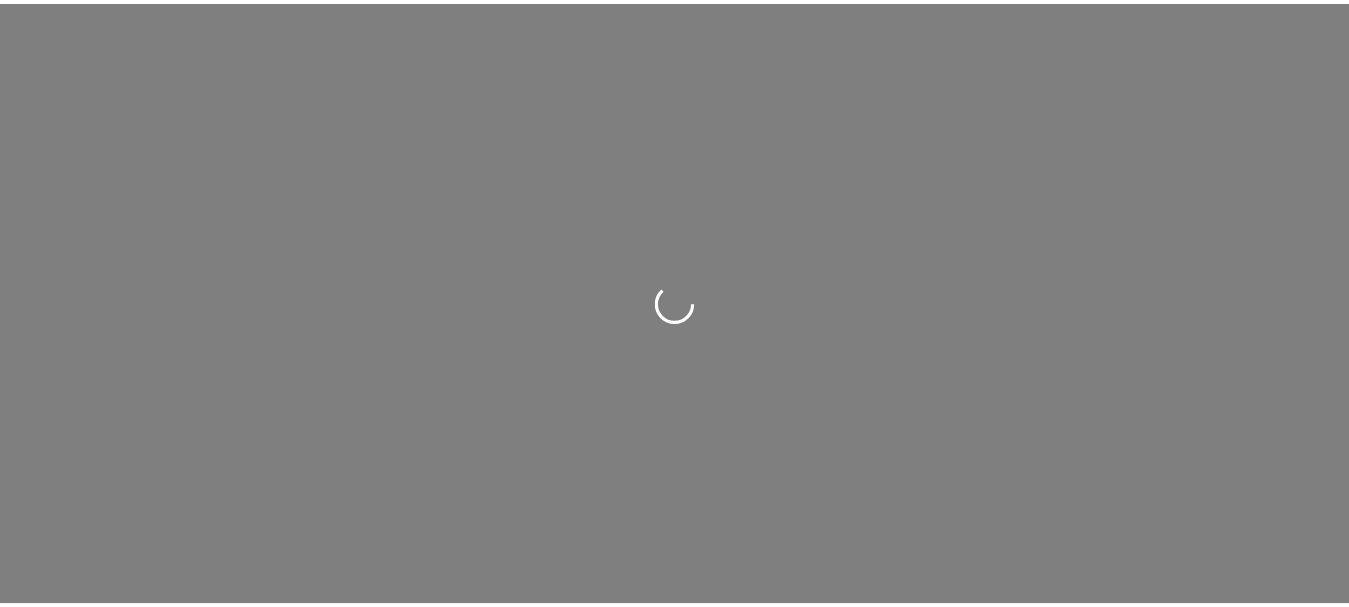 scroll, scrollTop: 0, scrollLeft: 0, axis: both 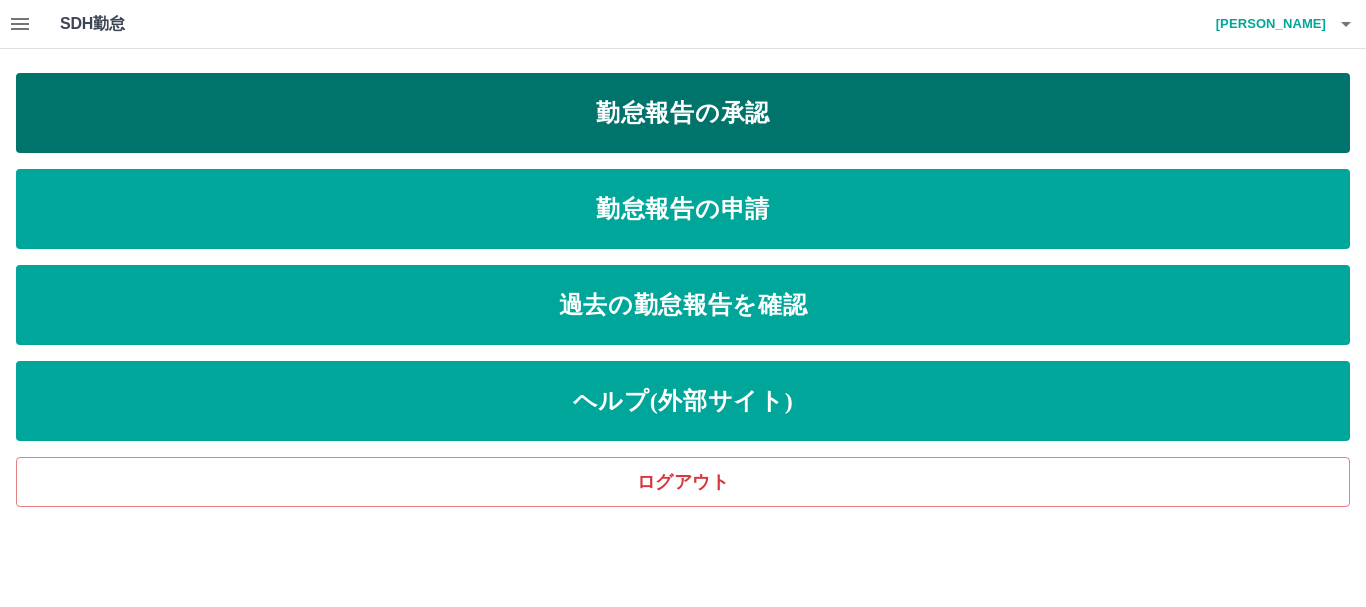 click on "勤怠報告の承認" at bounding box center [683, 113] 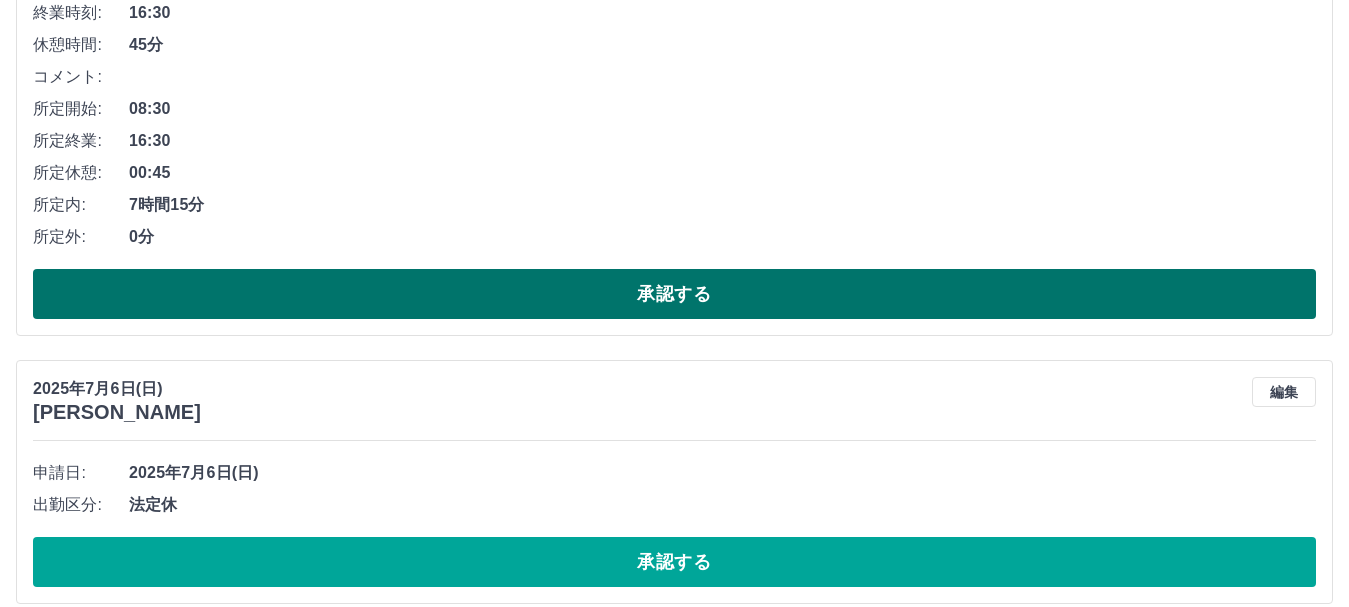 scroll, scrollTop: 2000, scrollLeft: 0, axis: vertical 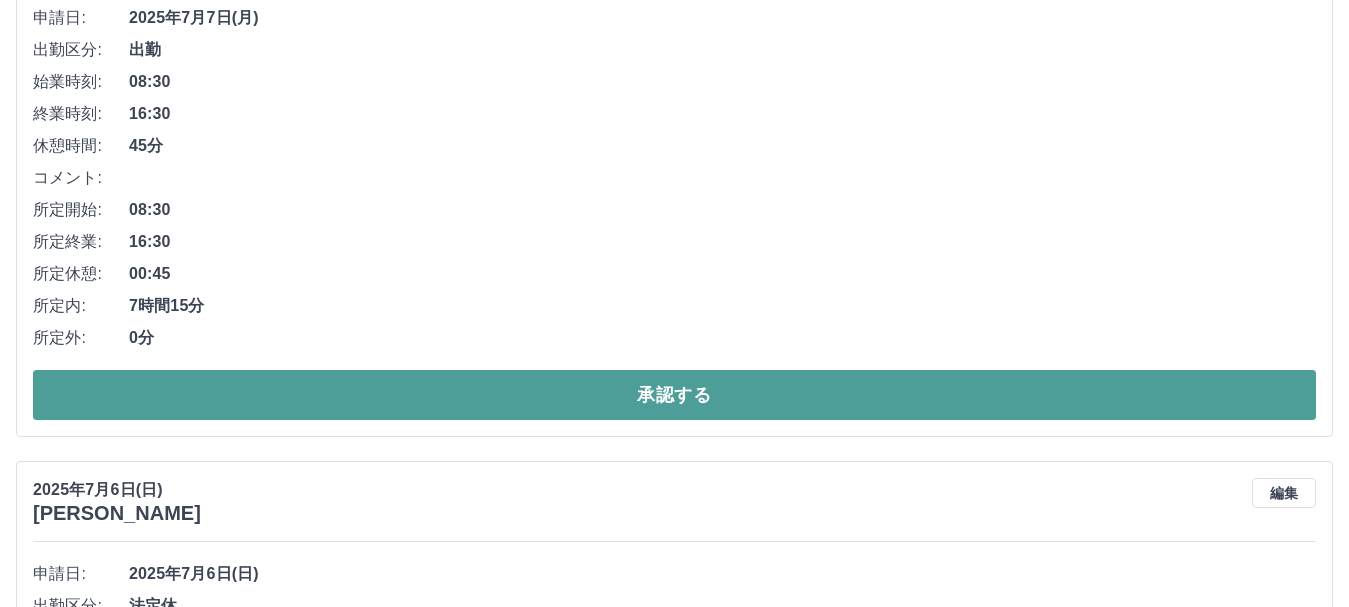 click on "承認する" at bounding box center [674, 395] 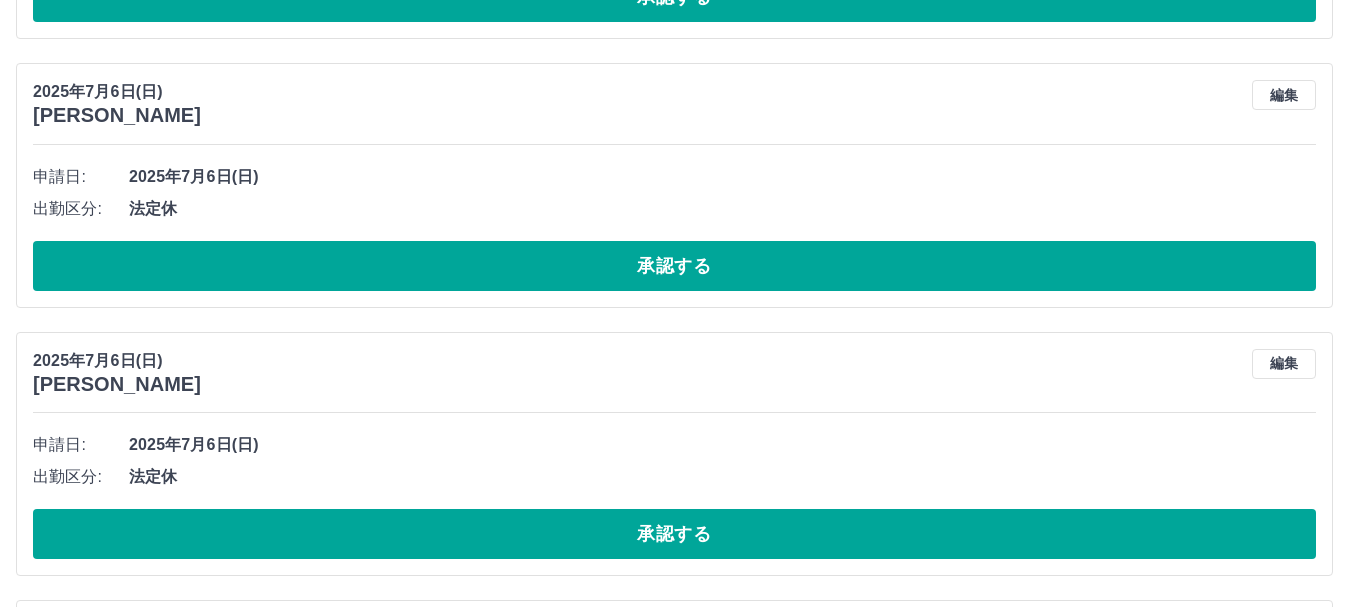 scroll, scrollTop: 2400, scrollLeft: 0, axis: vertical 